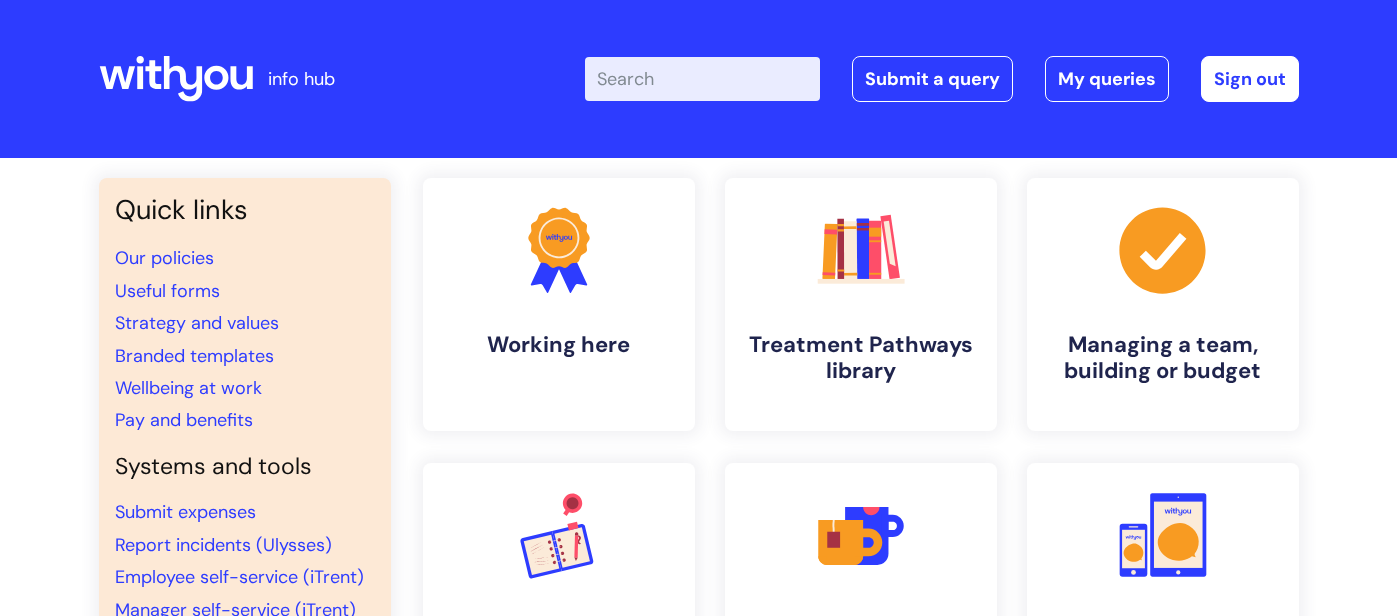 scroll, scrollTop: 239, scrollLeft: 0, axis: vertical 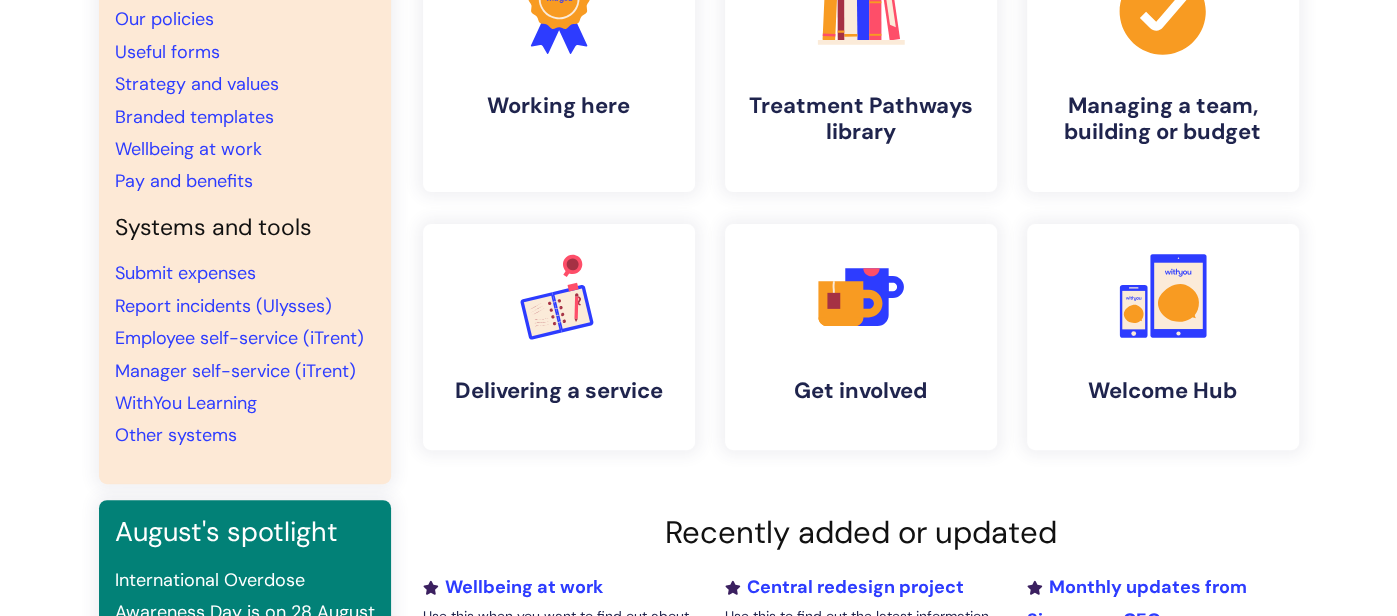 click on "Quick links
Our policies
Useful forms
Strategy and values
Branded templates
Wellbeing at work
Pay and benefits
Systems and tools
Submit expenses
Report incidents (Ulysses)
Employee self-service (iTrent)
Manager self-service (iTrent)
WithYou Learning
Other systems
August's spotlight
International Overdose Awareness Day is on 28 August—a time to remember, reflect, and take action. We've created a  toolkit  to help you mark the day and raise awareness.
Working here" at bounding box center (698, 430) 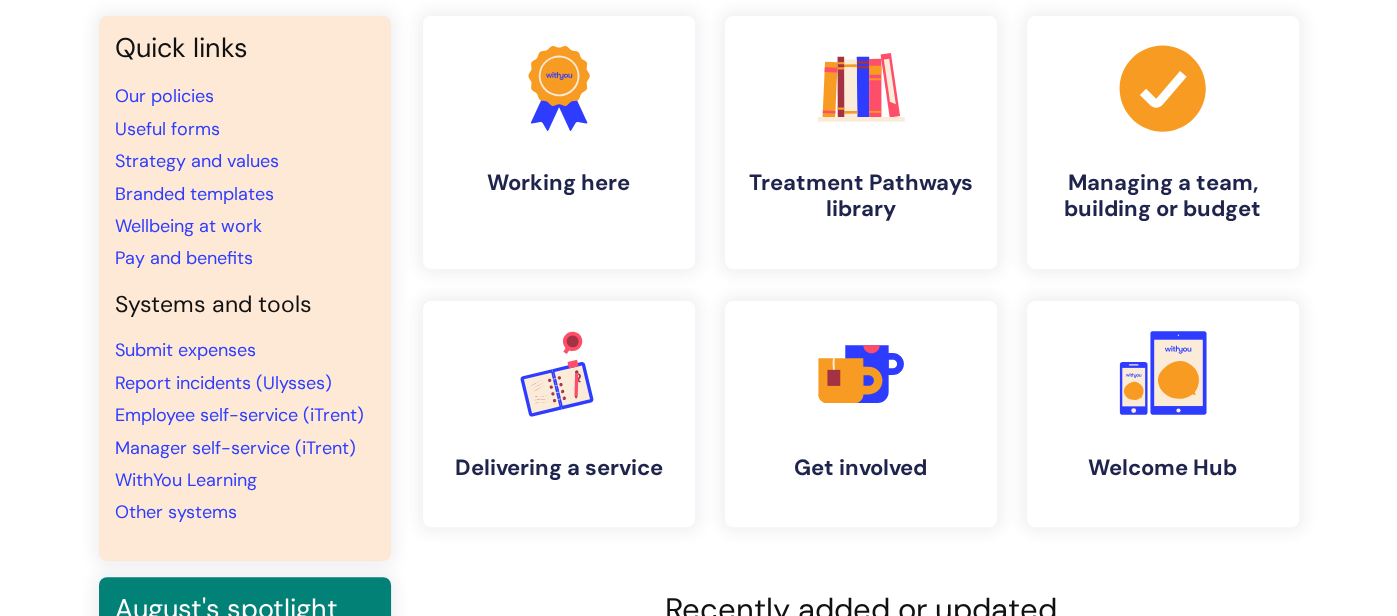scroll, scrollTop: 159, scrollLeft: 0, axis: vertical 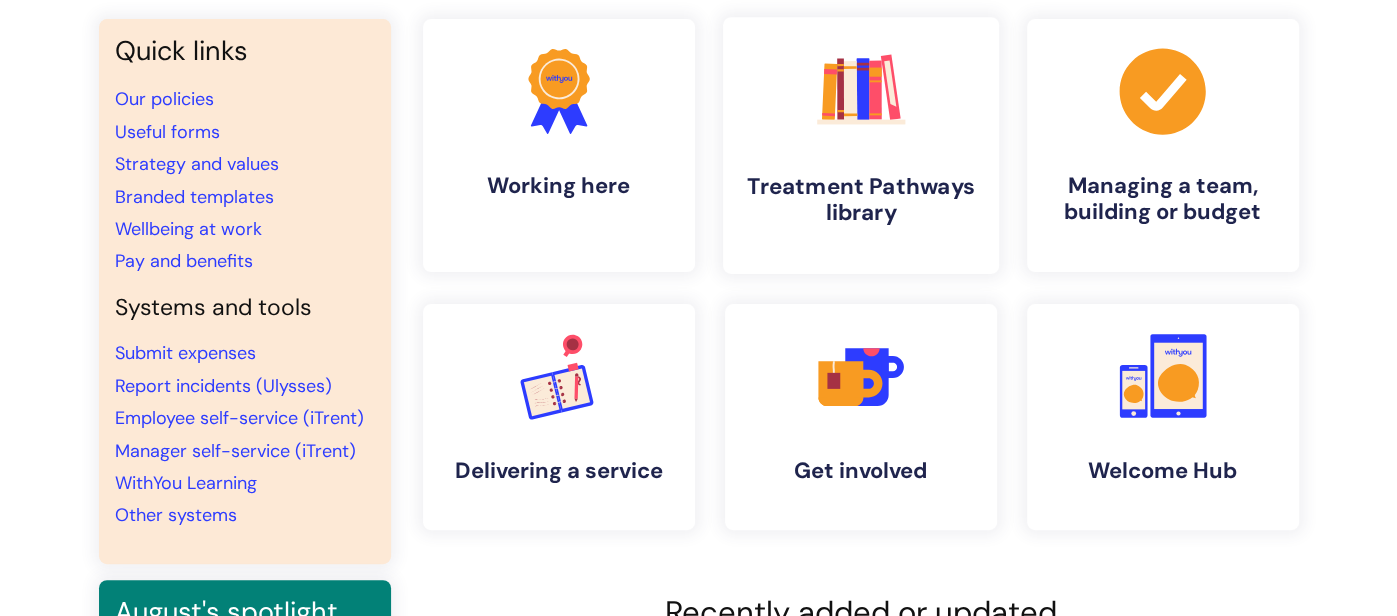 click on ".cls-1{fill:#f89b22;}.cls-1,.cls-2,.cls-3,.cls-4,.cls-5,.cls-6,.cls-7{stroke-width:0px;}.cls-2{fill:#2d3cff;}.cls-3{fill:#3b2060;}.cls-4{fill:#5763ff;}.cls-5{fill:#a53144;}.cls-6{fill:#fe4e69;}.cls-7{fill:#028177;}
Treatment Pathways library" at bounding box center (860, 145) 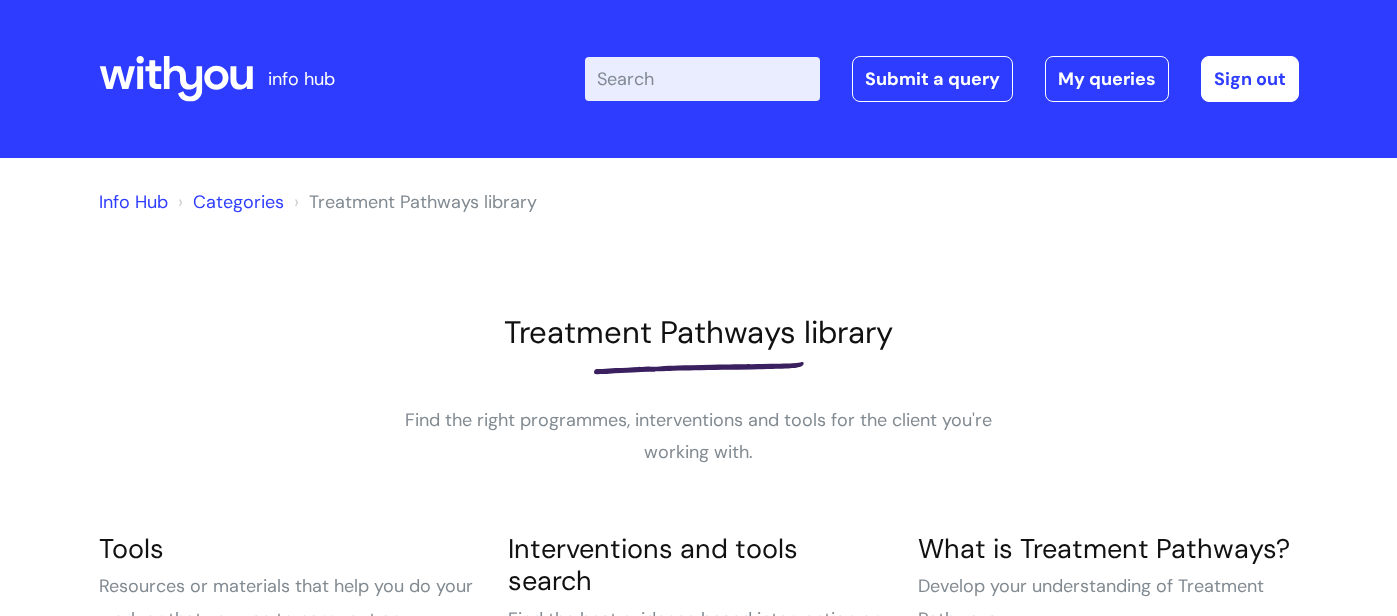 scroll, scrollTop: 0, scrollLeft: 0, axis: both 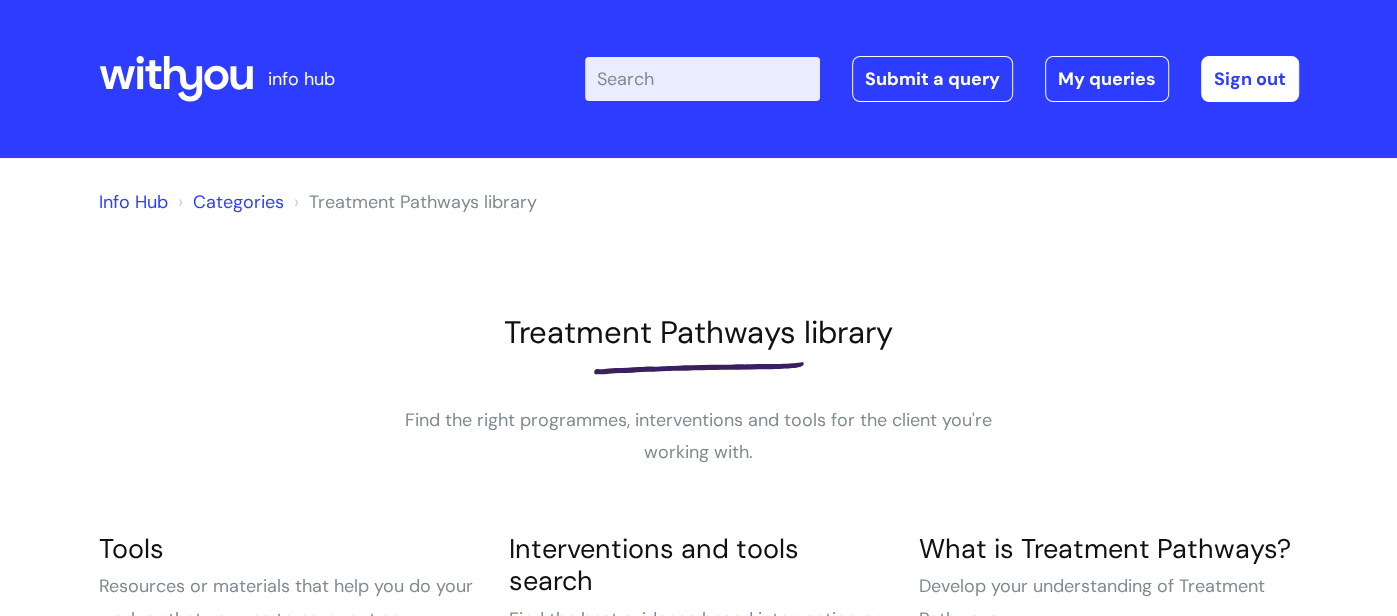 click on "Treatment Pathways library
Find the right programmes, interventions and tools for the client you're working with." at bounding box center (699, 391) 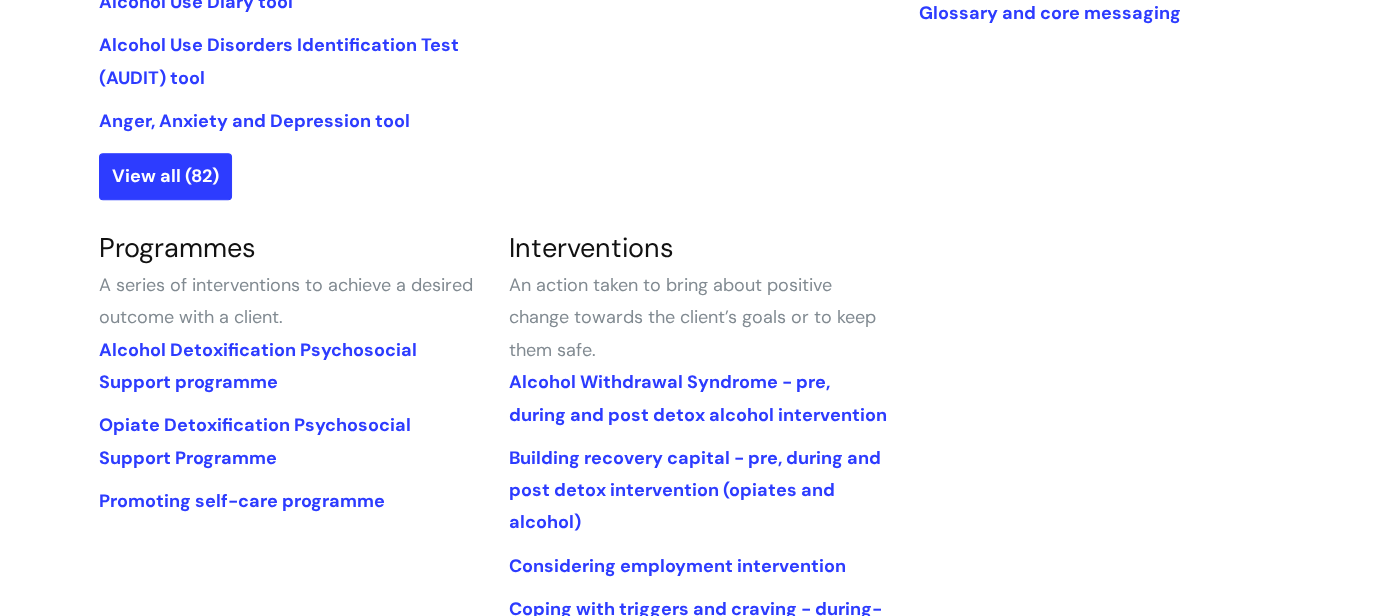 scroll, scrollTop: 799, scrollLeft: 0, axis: vertical 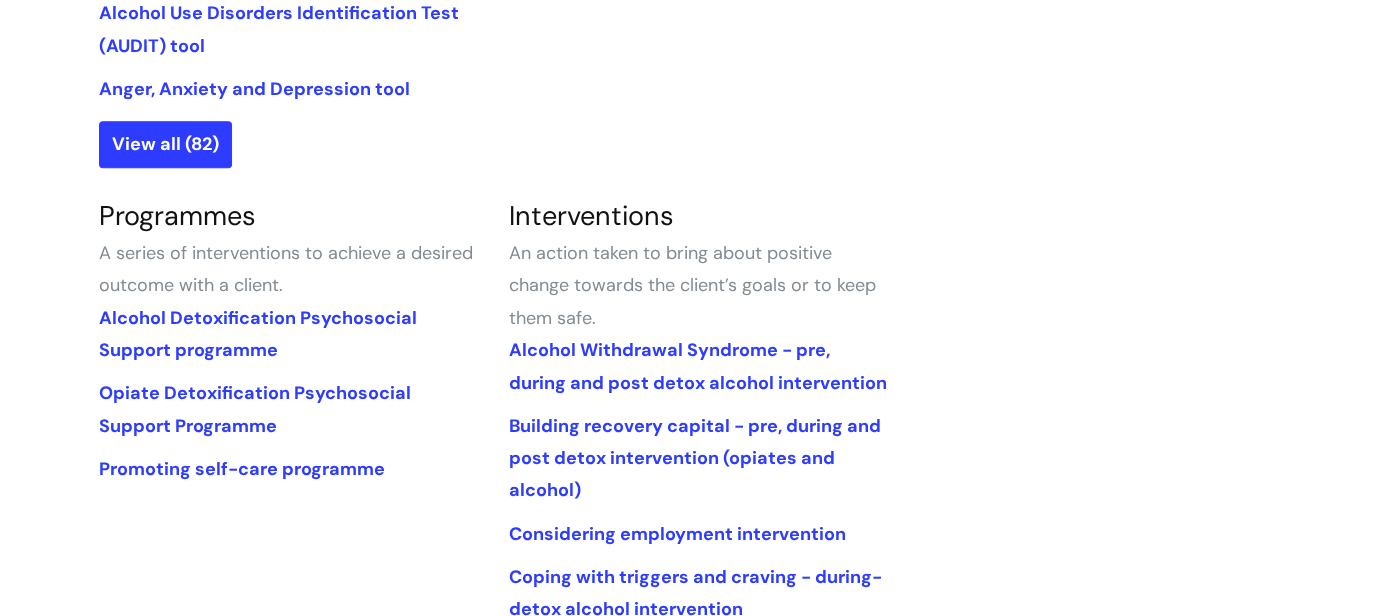 click on "Tools
Resources or materials that help you do your work or that you use to carry out an intervention.
3 Ds: Delay, Distract, Decide tool
5 Aspects of Emotional Experience tool
Alcohol Use Diary tool
Alcohol Use Disorders Identification Test (AUDIT) tool
Anger, Anxiety and Depression tool
View all (82)" at bounding box center [699, 264] 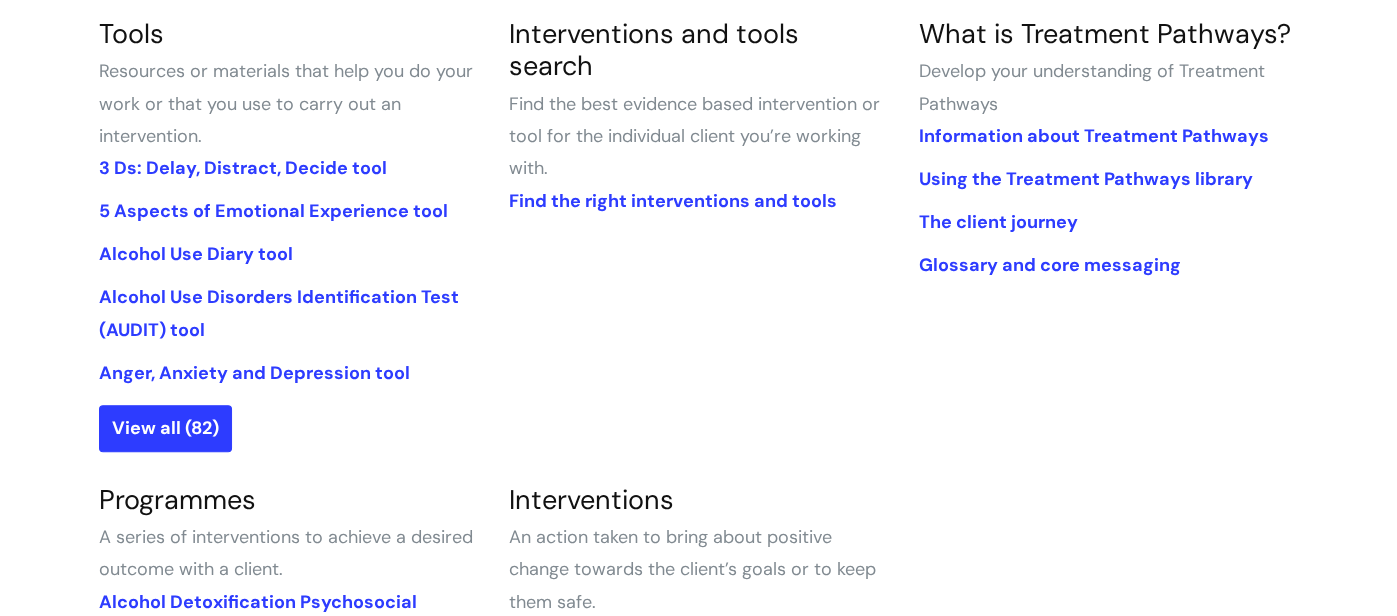 scroll, scrollTop: 519, scrollLeft: 0, axis: vertical 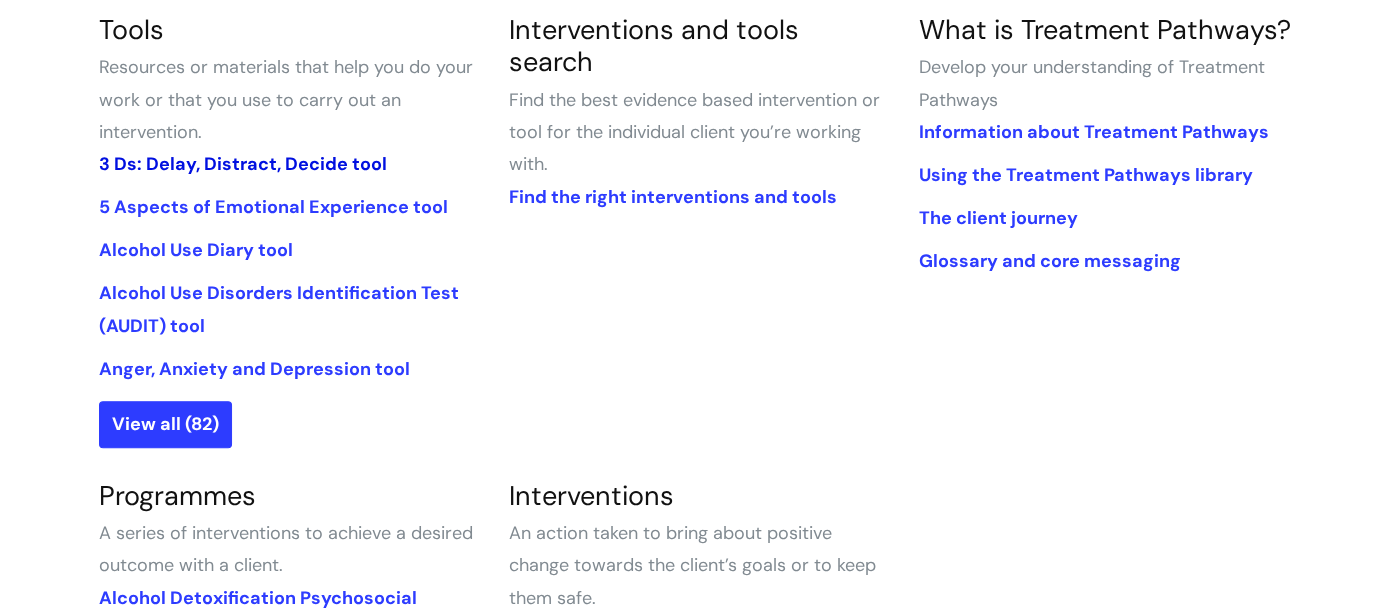 click on "3 Ds: Delay, Distract, Decide tool" at bounding box center (243, 164) 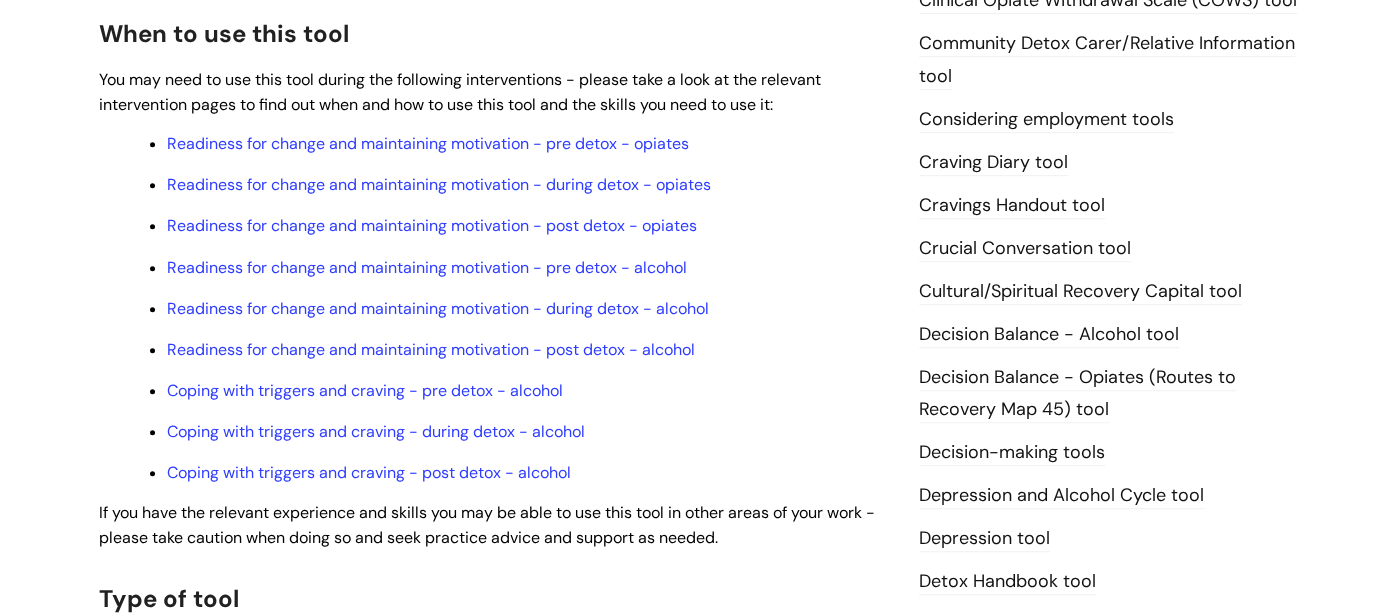 scroll, scrollTop: 679, scrollLeft: 0, axis: vertical 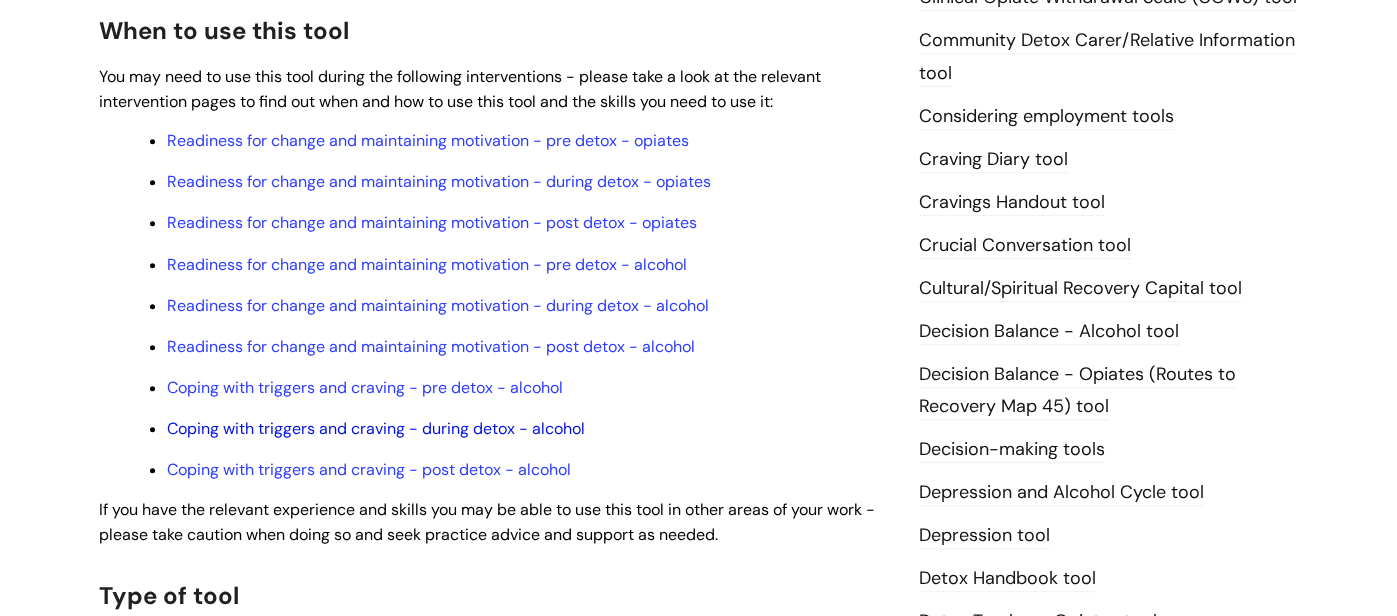 click on "Coping with triggers and craving - during detox - alcohol" at bounding box center (376, 428) 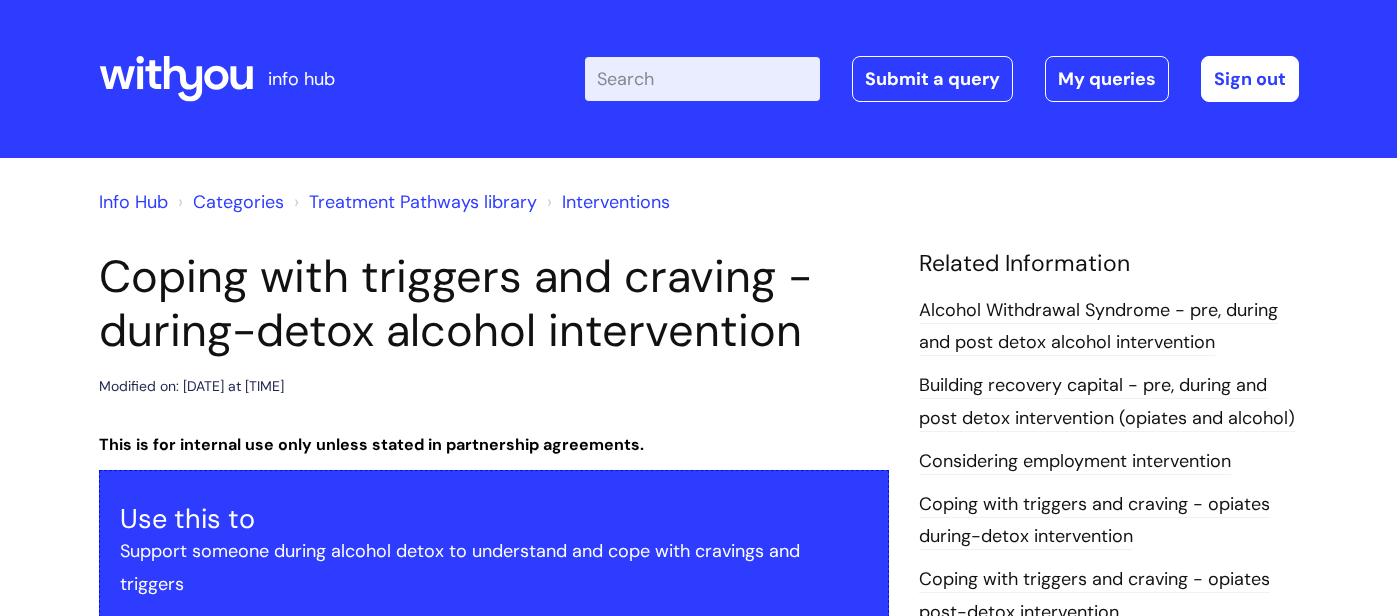 scroll, scrollTop: 0, scrollLeft: 0, axis: both 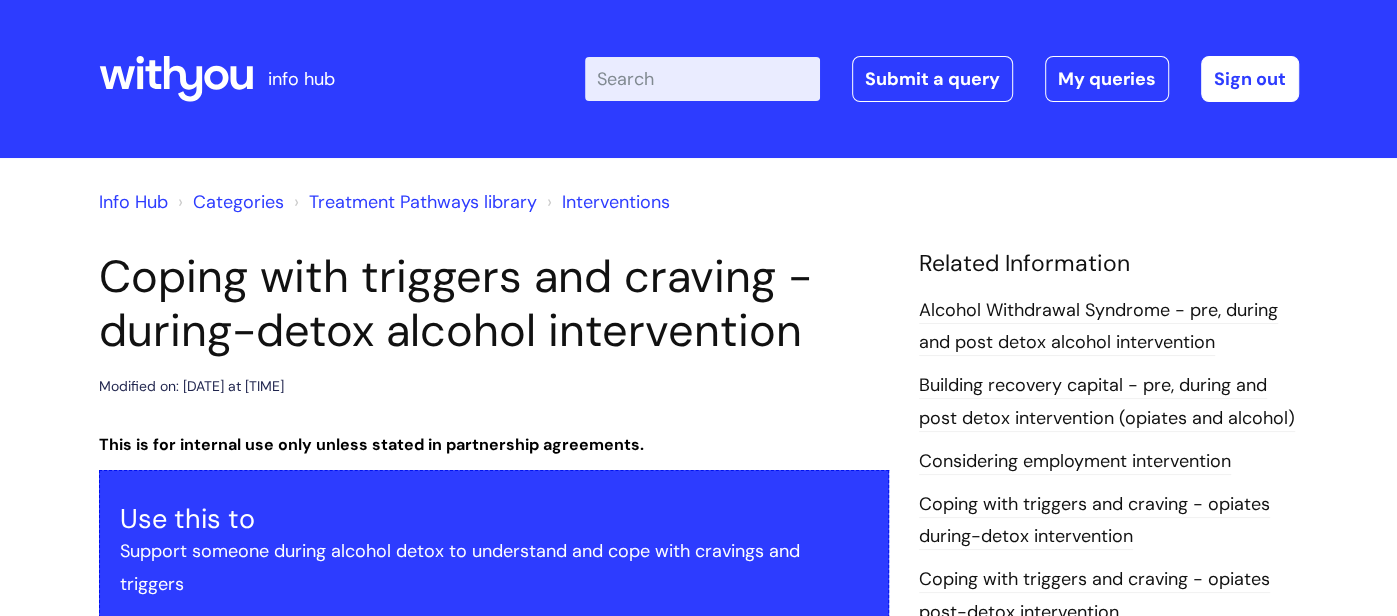 click on "Modified on: [DATE] at [TIME]" at bounding box center [698, 3048] 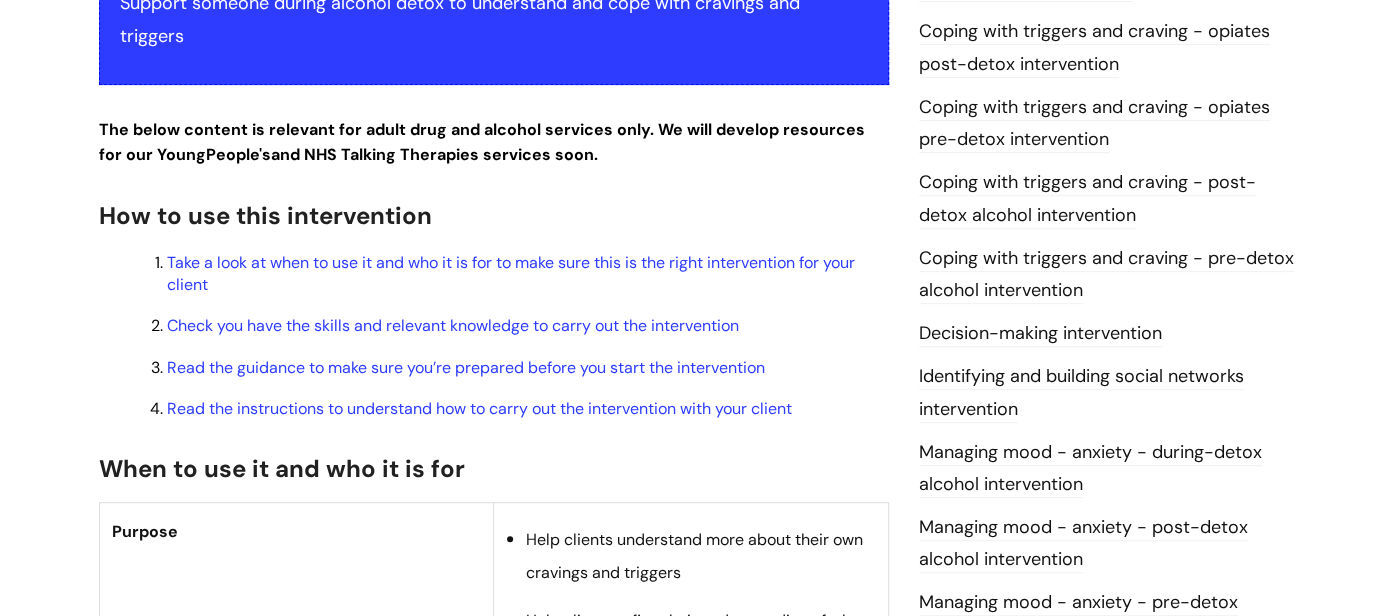 scroll, scrollTop: 559, scrollLeft: 0, axis: vertical 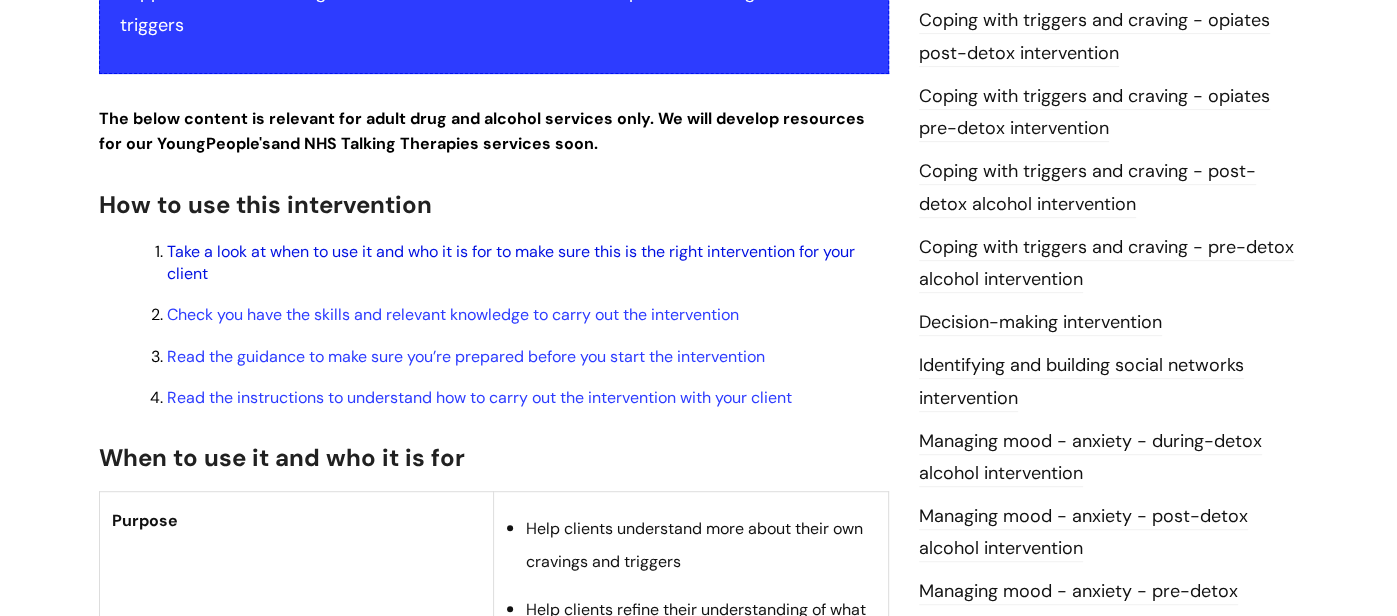 click on "Take a look at when to use it and who it is for to make sure this is the right intervention for your client" at bounding box center [511, 262] 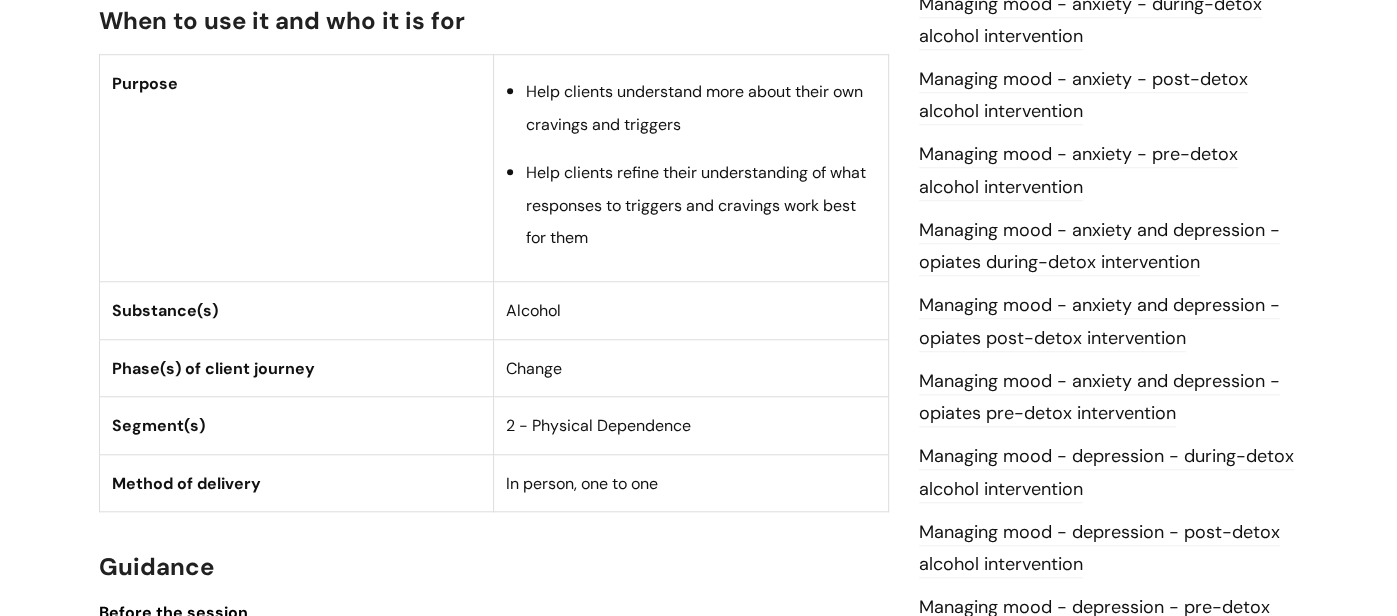click on "Segment(s)" at bounding box center (296, 425) 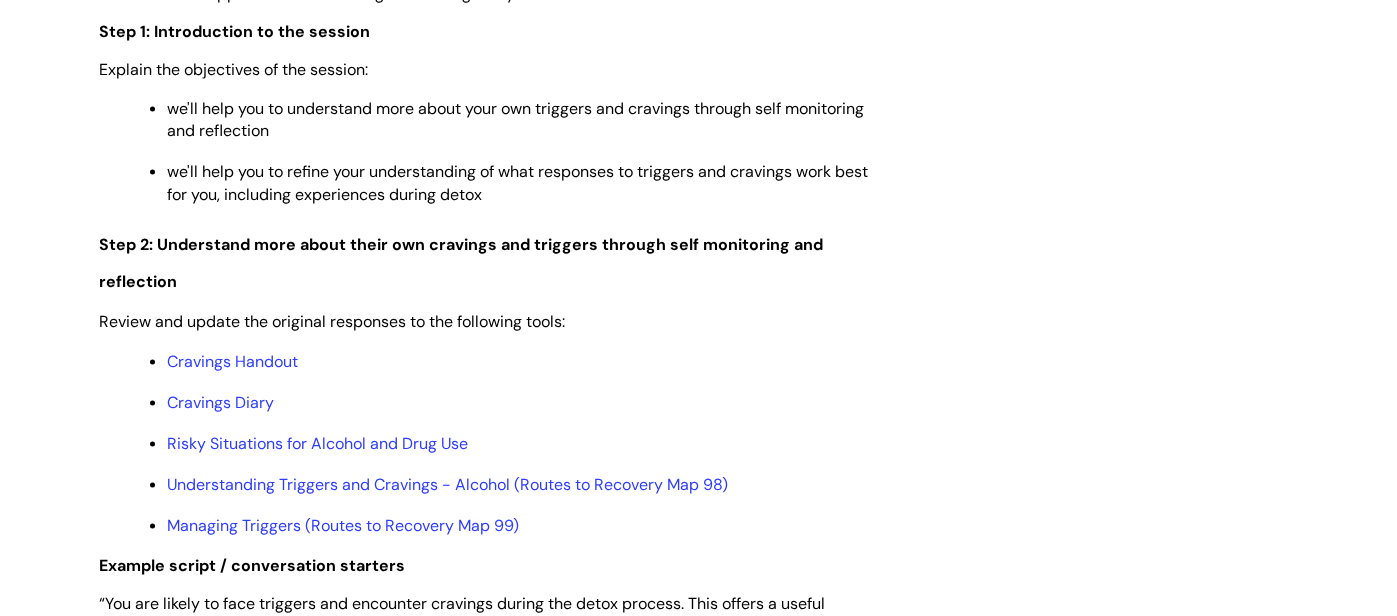 scroll, scrollTop: 2595, scrollLeft: 0, axis: vertical 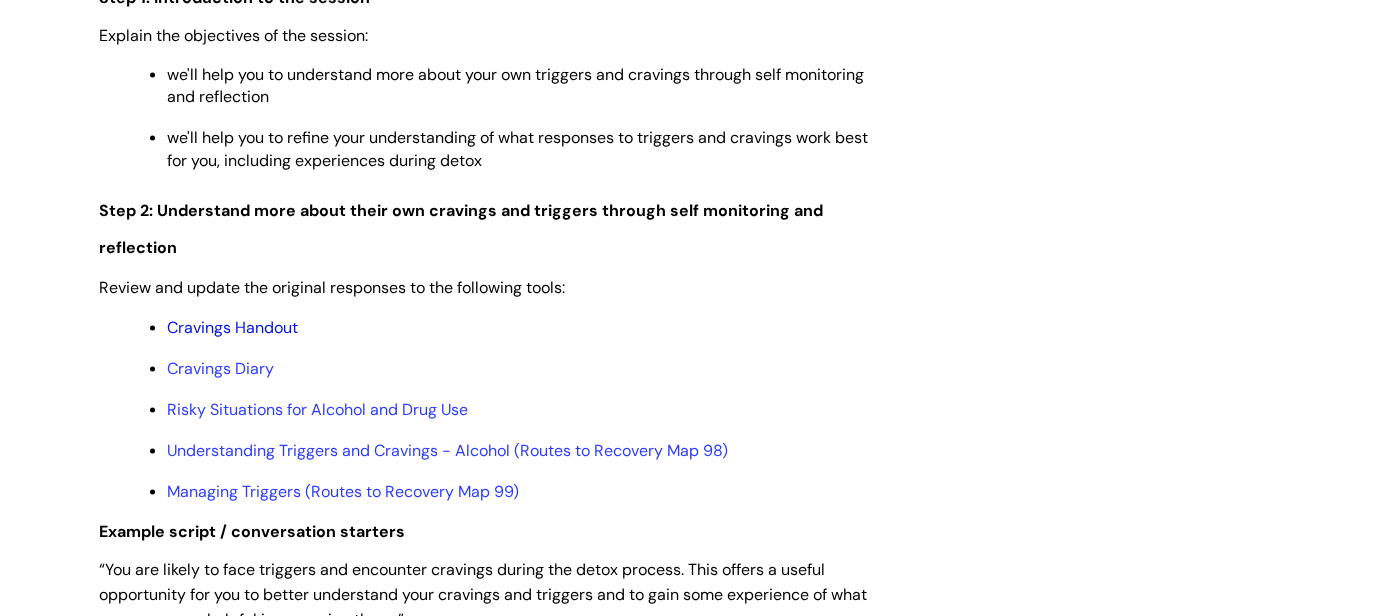 click on "Cravings Handout" at bounding box center [232, 327] 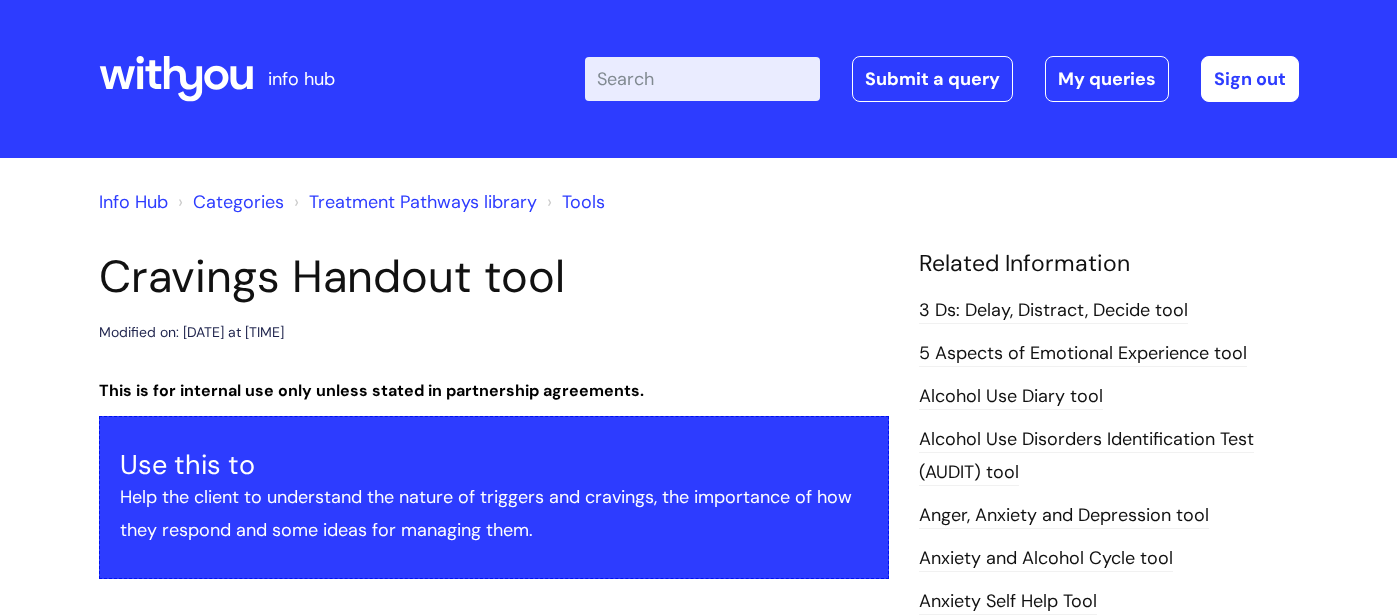 scroll, scrollTop: 0, scrollLeft: 0, axis: both 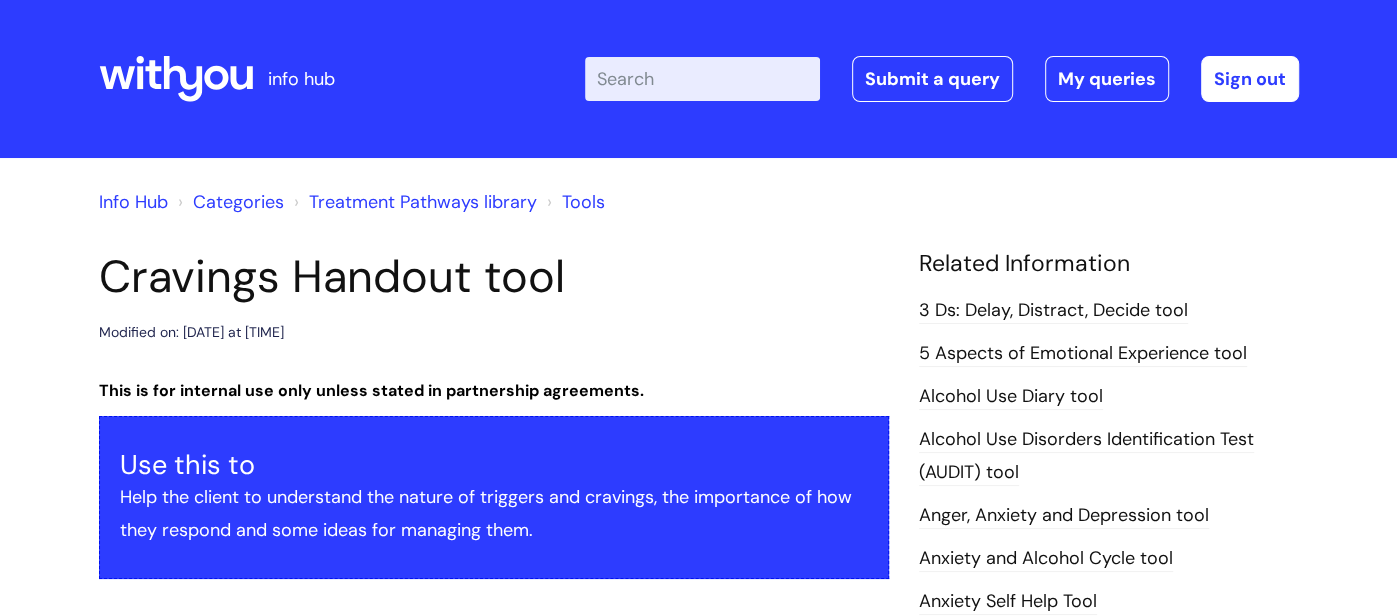 click on "Modified on: [DATE] at [TIME]" at bounding box center [494, 332] 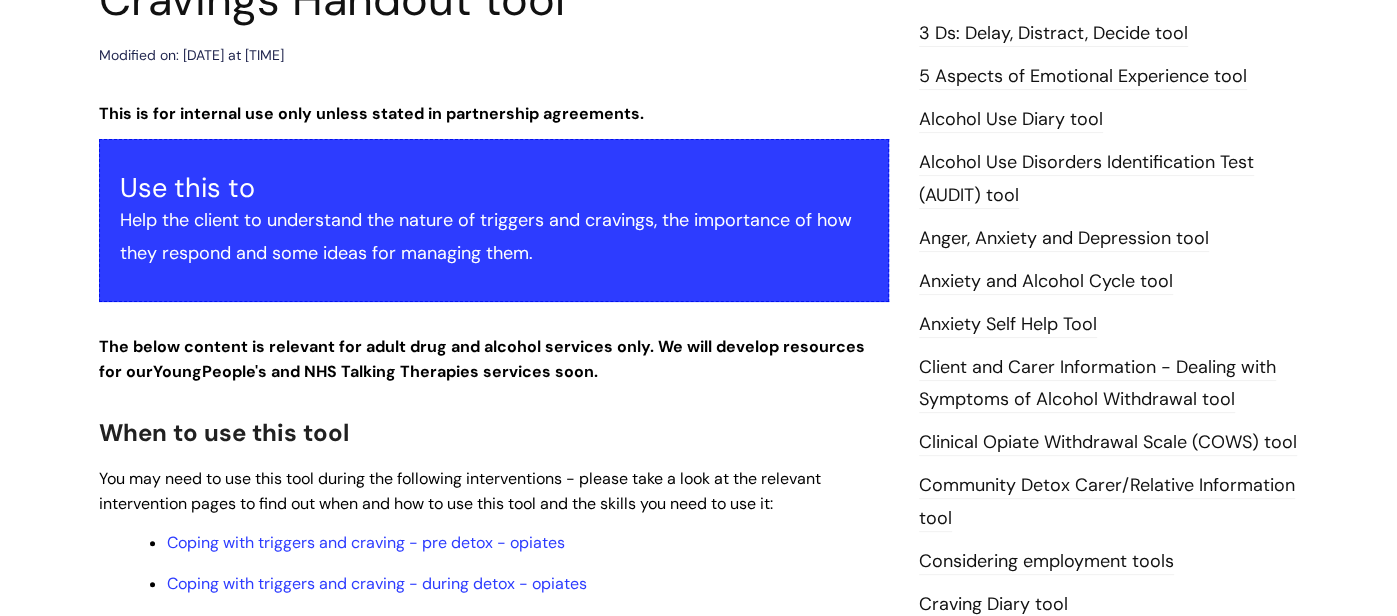 scroll, scrollTop: 279, scrollLeft: 0, axis: vertical 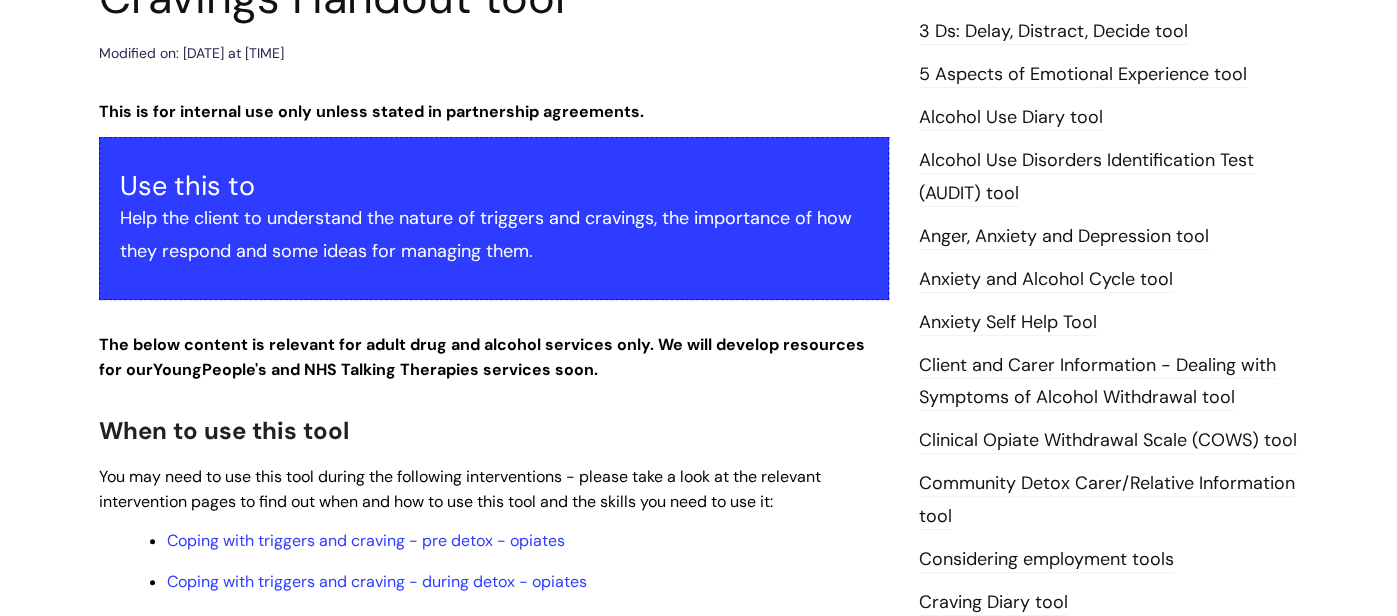 click on "When to use this tool" at bounding box center (224, 430) 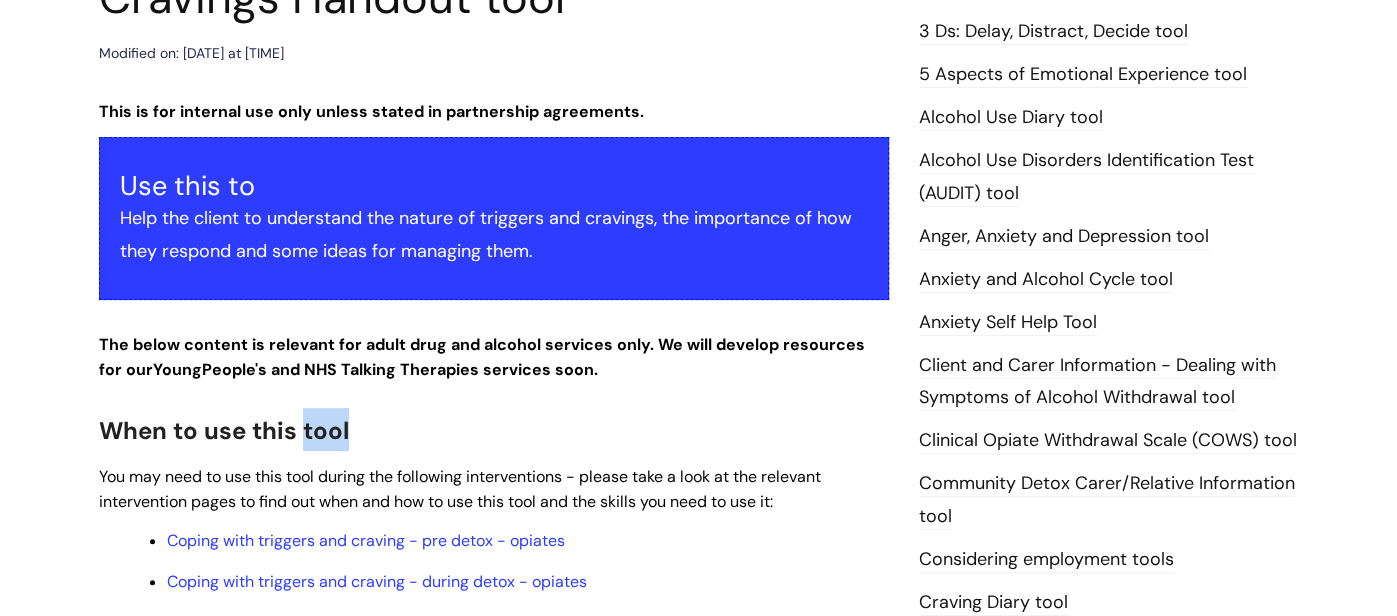 click on "When to use this tool" at bounding box center [224, 430] 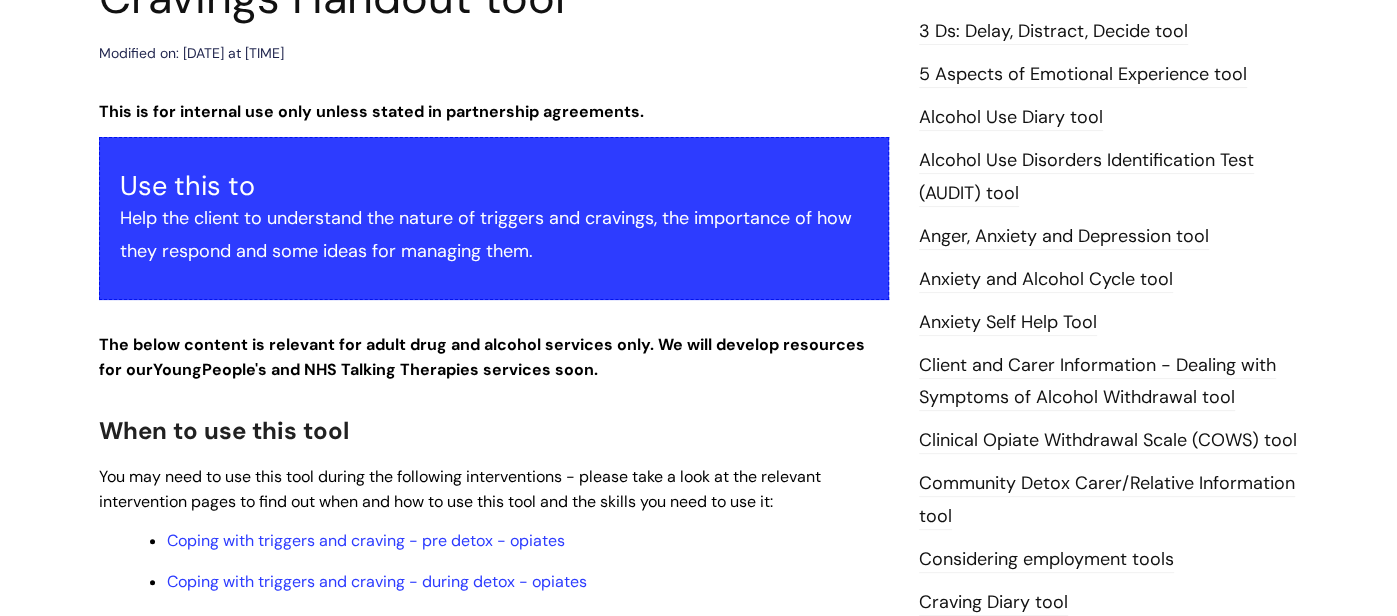 click on "The below content is relevant for adult drug and alcohol services only. We will develop resources for our  Young  People's   and NHS Talking Therapies services soon." at bounding box center [482, 357] 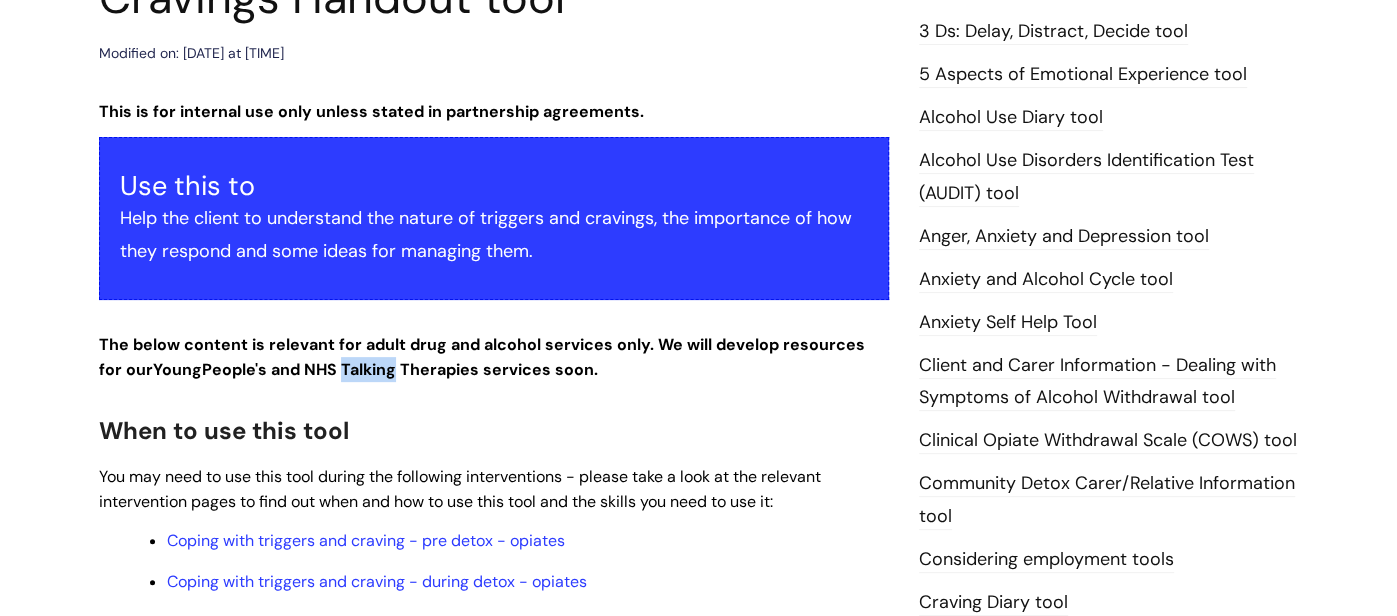 click on "The below content is relevant for adult drug and alcohol services only. We will develop resources for our  Young  People's   and NHS Talking Therapies services soon." at bounding box center [482, 357] 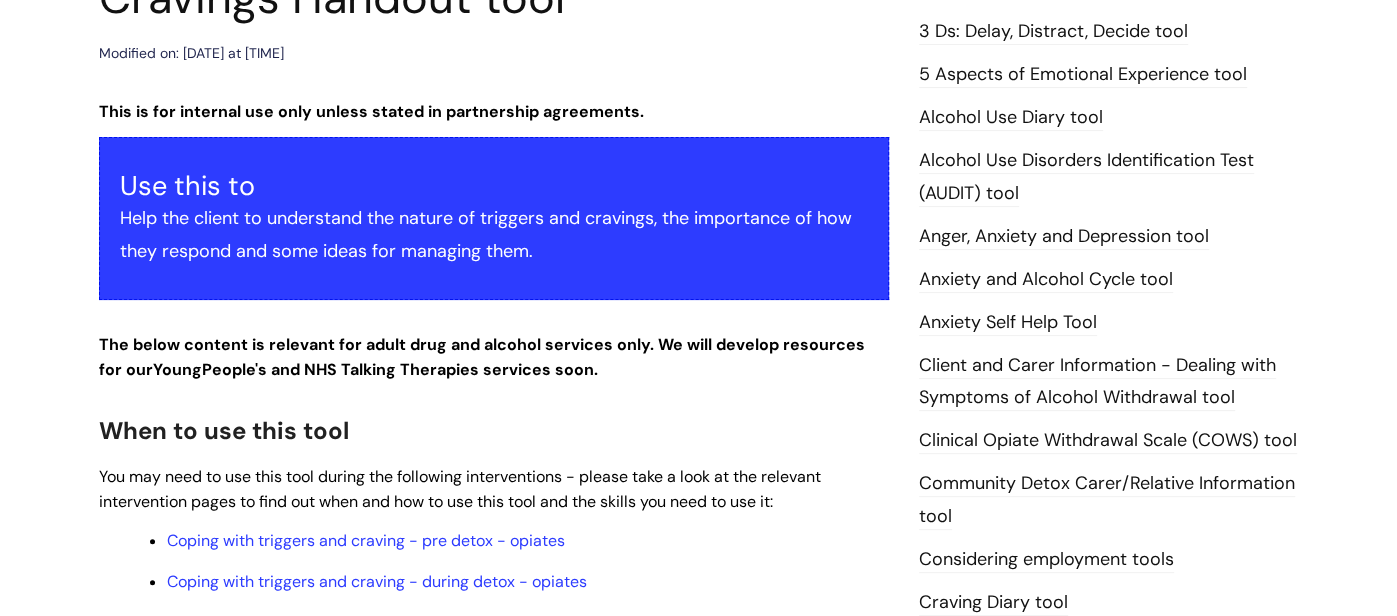 click on "Young  People's" at bounding box center [212, 369] 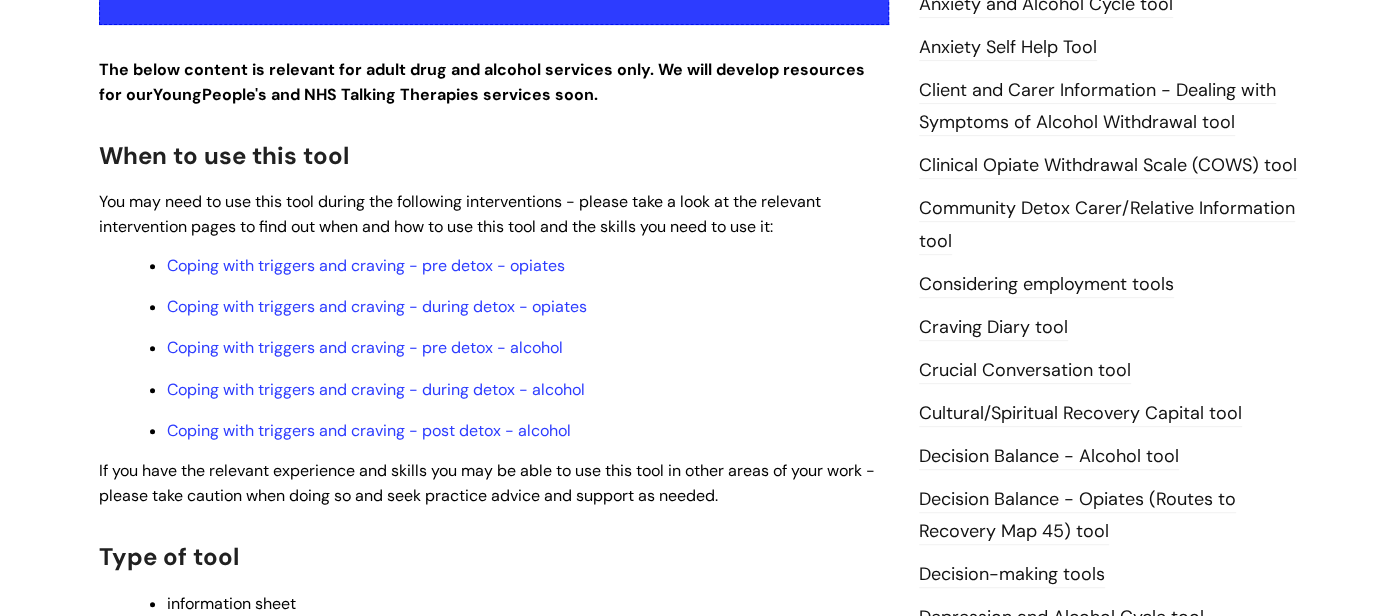 scroll, scrollTop: 559, scrollLeft: 0, axis: vertical 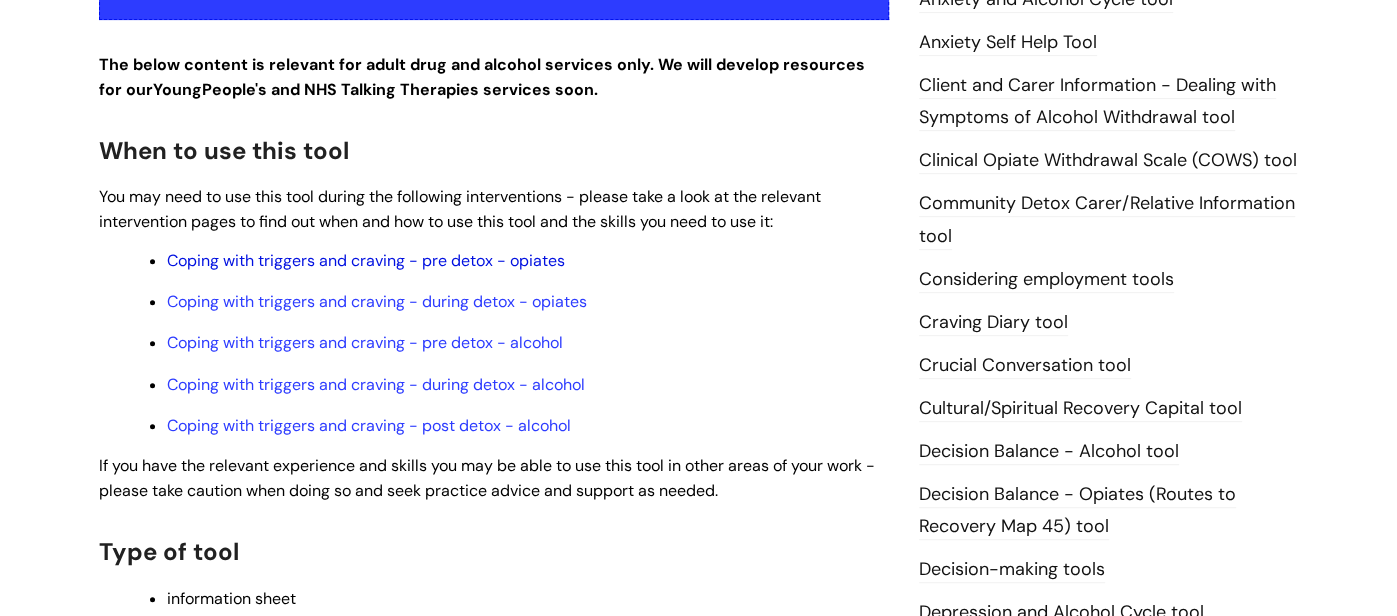 click on "Coping with triggers and craving - pre detox - opiates" at bounding box center (366, 260) 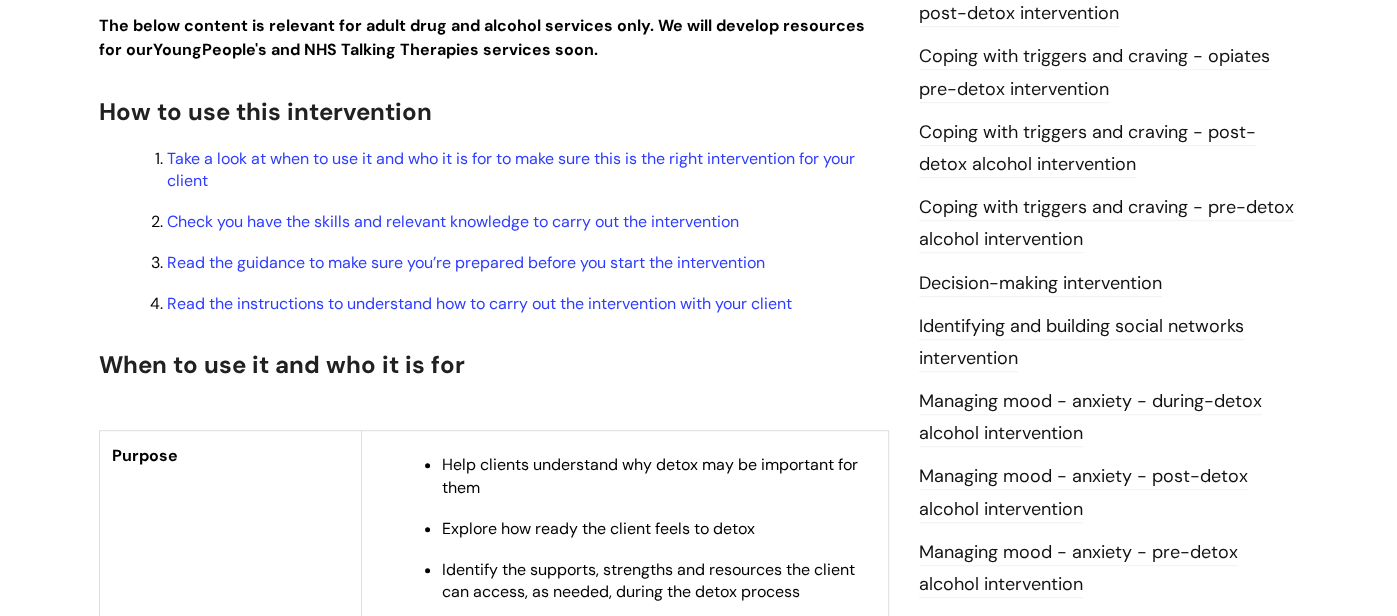scroll, scrollTop: 679, scrollLeft: 0, axis: vertical 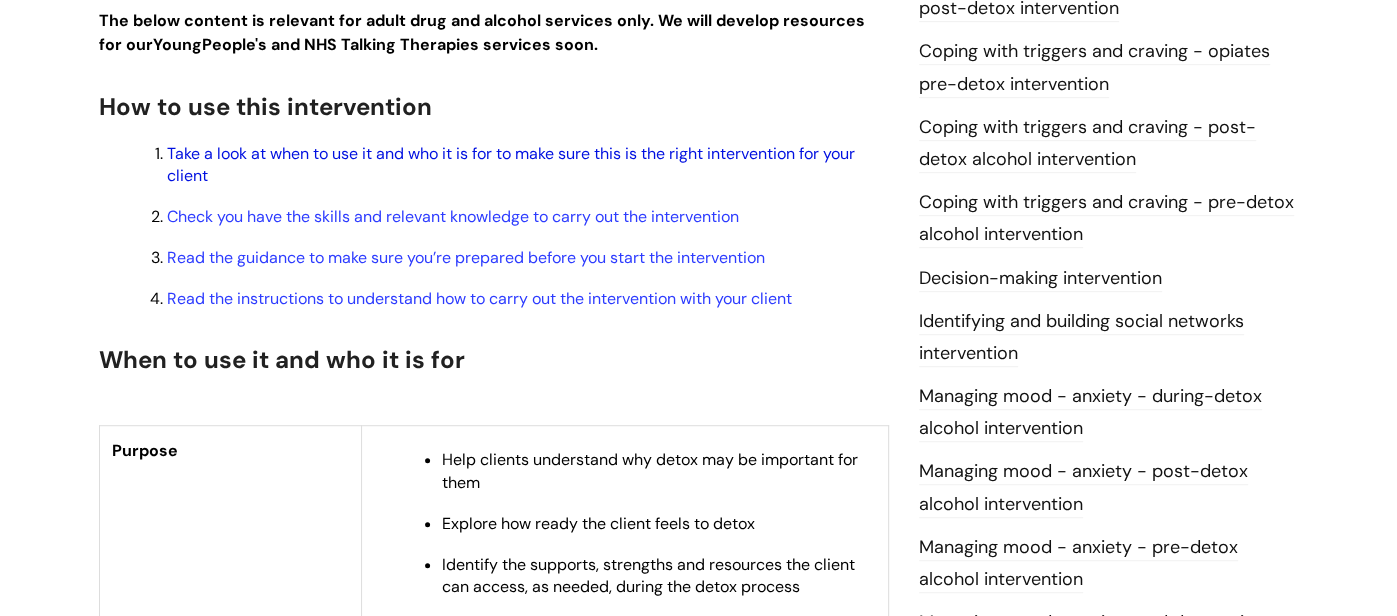 click on "Take a look at when to use it and who it is for to make sure this is the right intervention for your client" at bounding box center (511, 164) 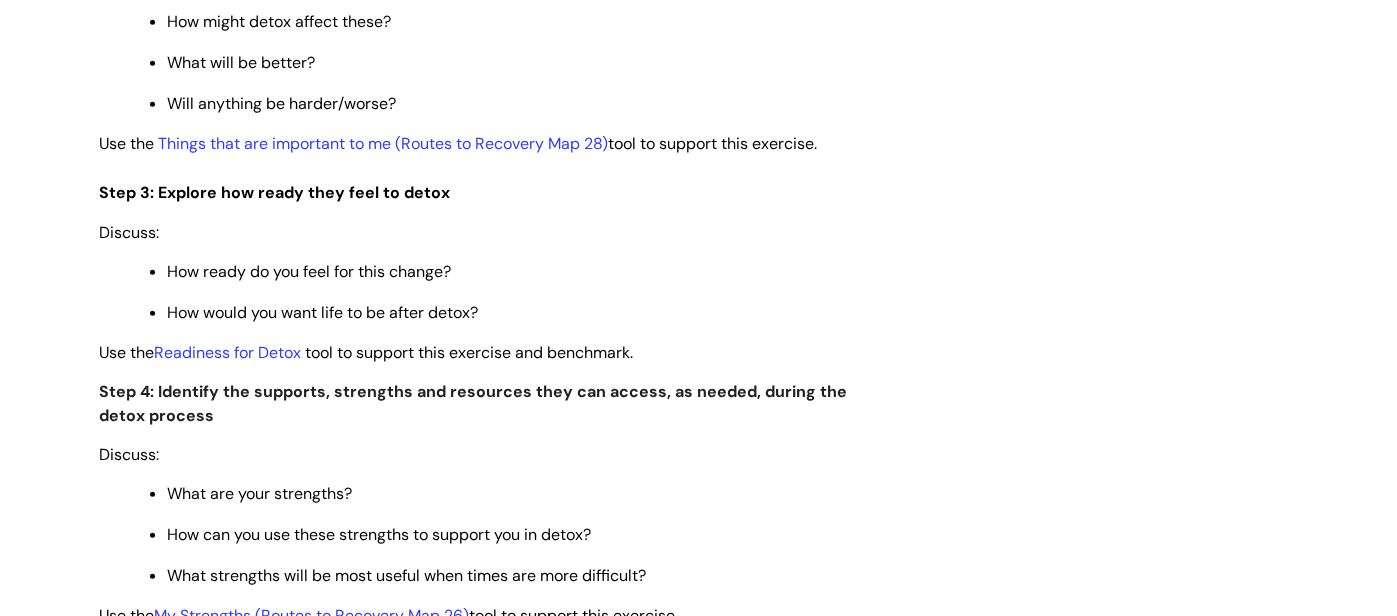 scroll, scrollTop: 3497, scrollLeft: 0, axis: vertical 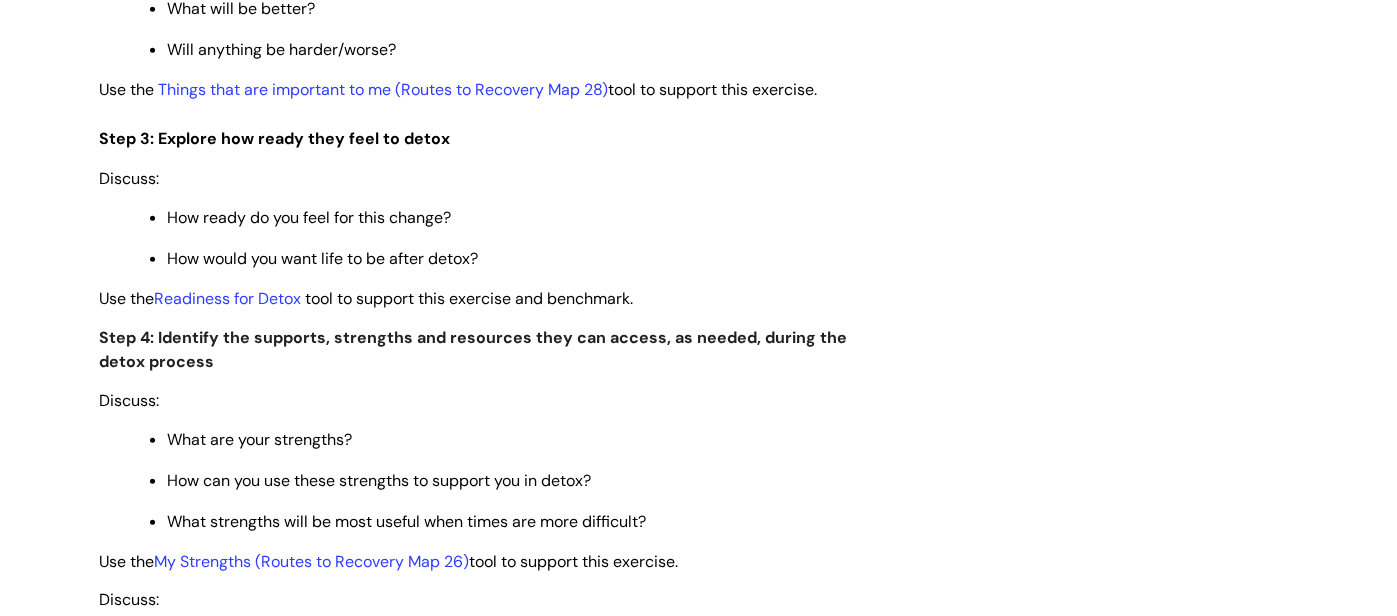 click on "Readiness for change and maintaining motivation - opiates pre-detox intervention
Modified on: Tue, 14 May, 2024 at 12:00 PM
This is for internal use only unless stated in partnership agreements. Use this to Support someone to prepare for opiate detox. The below content is relevant for adult drug and alcohol services only. We will develop resources for our  Young  People's    and NHS Talking Therapies services soon. How to use this intervention Take a look at when to use it and who it is for to make sure this is the right intervention for your client Check you have the skills and relevant knowledge to carry out the intervention When to use it and who it is for Purpose Substance(s) Opiates Change Segment(s) 1" at bounding box center [699, -75] 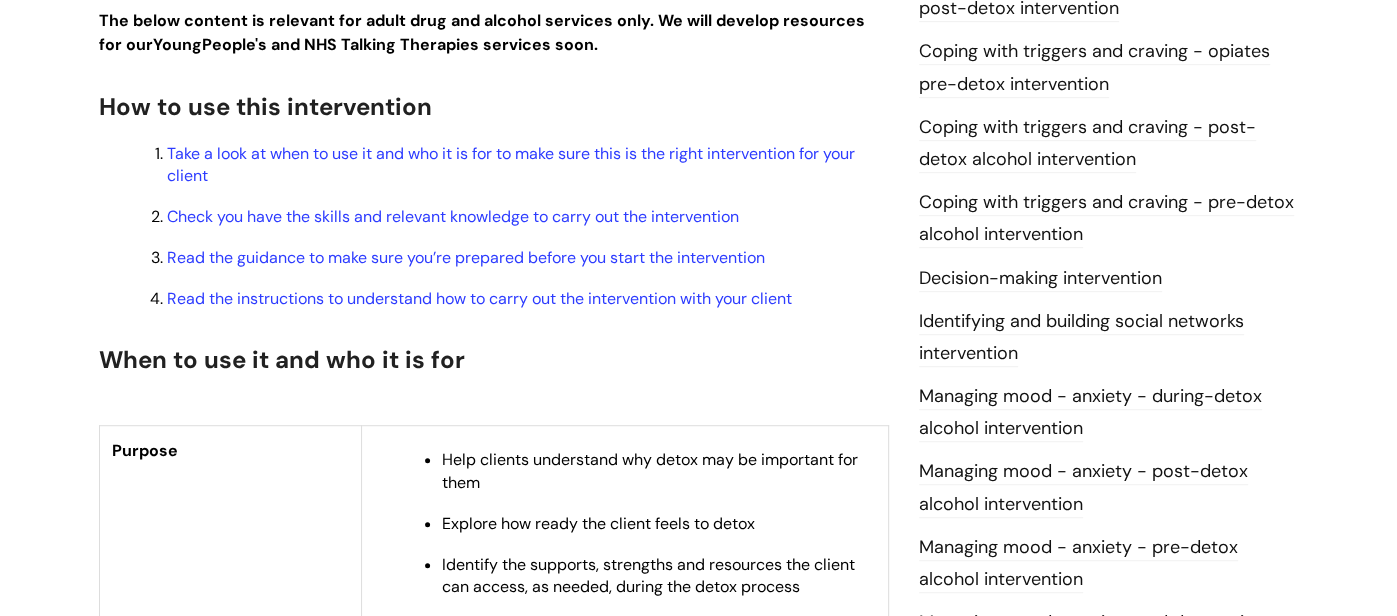 click on "Info Hub
Categories
Treatment Pathways library
Interventions
Readiness for change and maintaining motivation - opiates pre-detox intervention
Modified on: Tue, 14 May, 2024 at 12:00 PM
This is for internal use only unless stated in partnership agreements. Use this to Support someone to prepare for opiate detox. The below content is relevant for adult drug and alcohol services only. We will develop resources for our  Young  People's   How to use this intervention" at bounding box center [698, 2707] 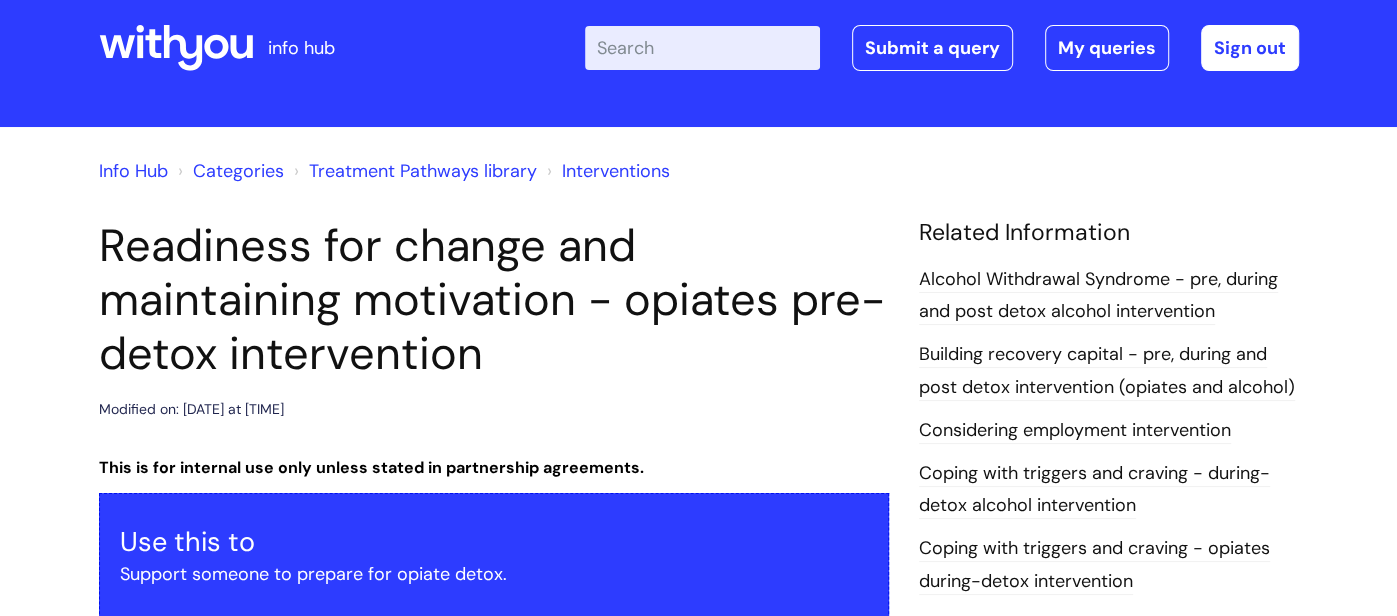 scroll, scrollTop: 0, scrollLeft: 0, axis: both 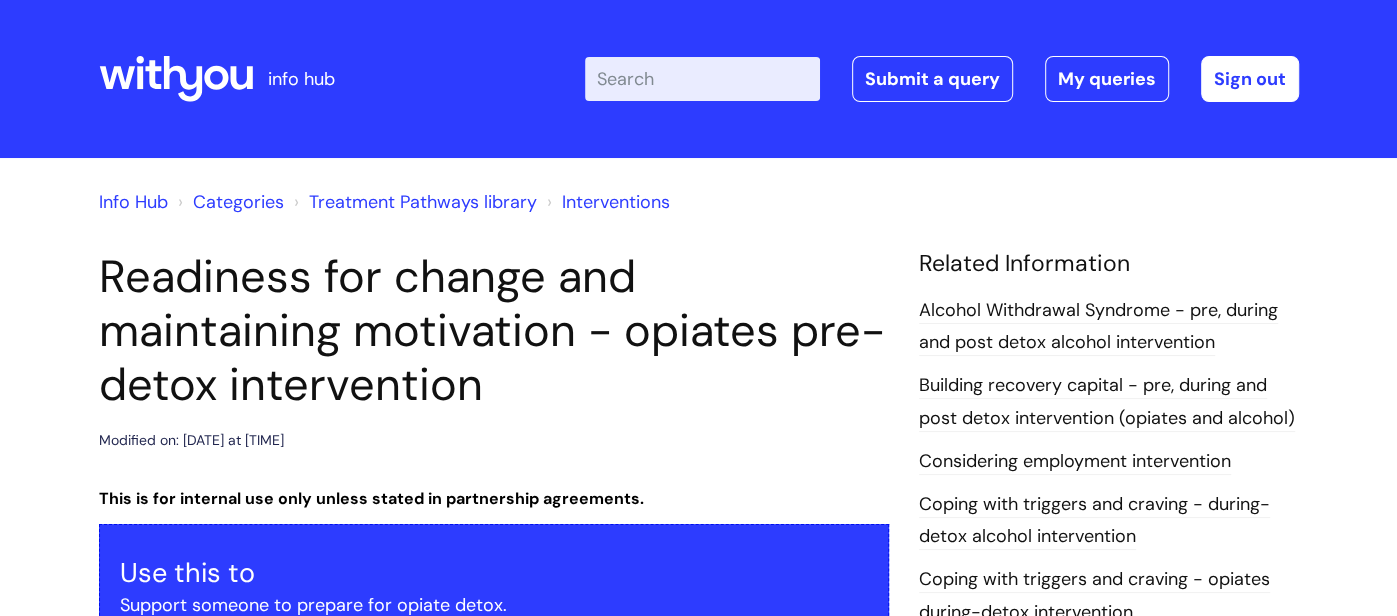 click on "Info Hub
Categories
Treatment Pathways library
Interventions
Readiness for change and maintaining motivation - opiates pre-detox intervention
Modified on: Tue, 14 May, 2024 at 12:00 PM
This is for internal use only unless stated in partnership agreements. Use this to Support someone to prepare for opiate detox. The below content is relevant for adult drug and alcohol services only. We will develop resources for our  Young  People's   How to use this intervention" at bounding box center (698, 3386) 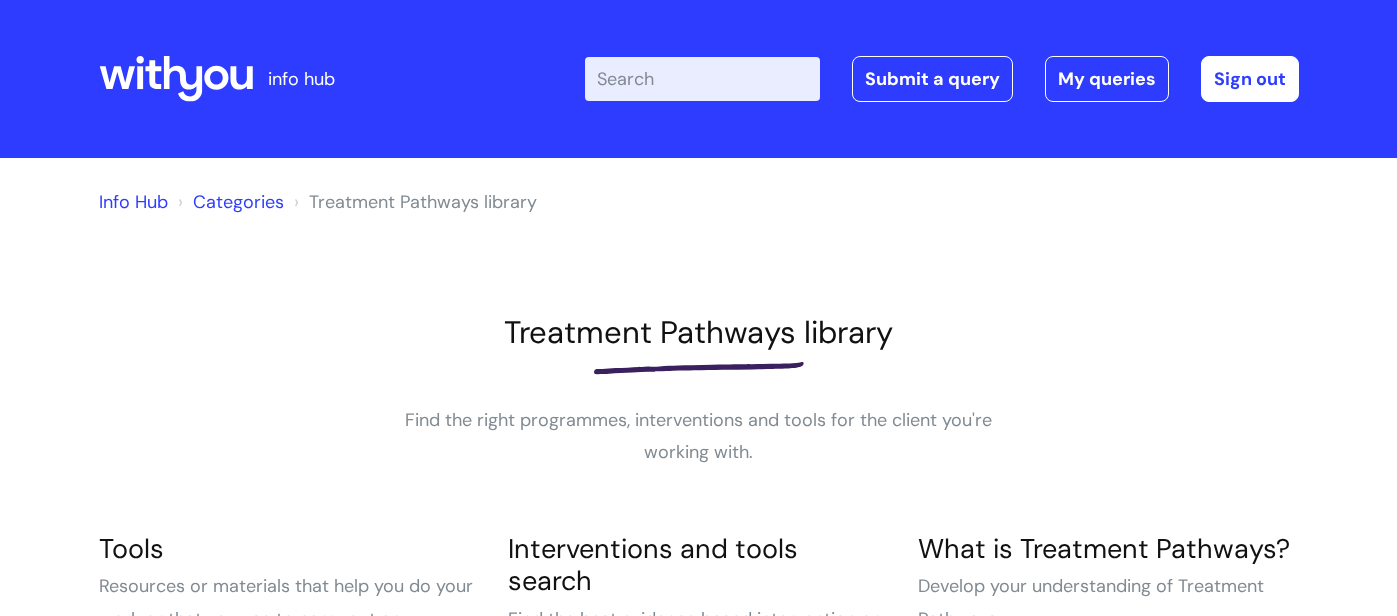 scroll, scrollTop: 519, scrollLeft: 0, axis: vertical 